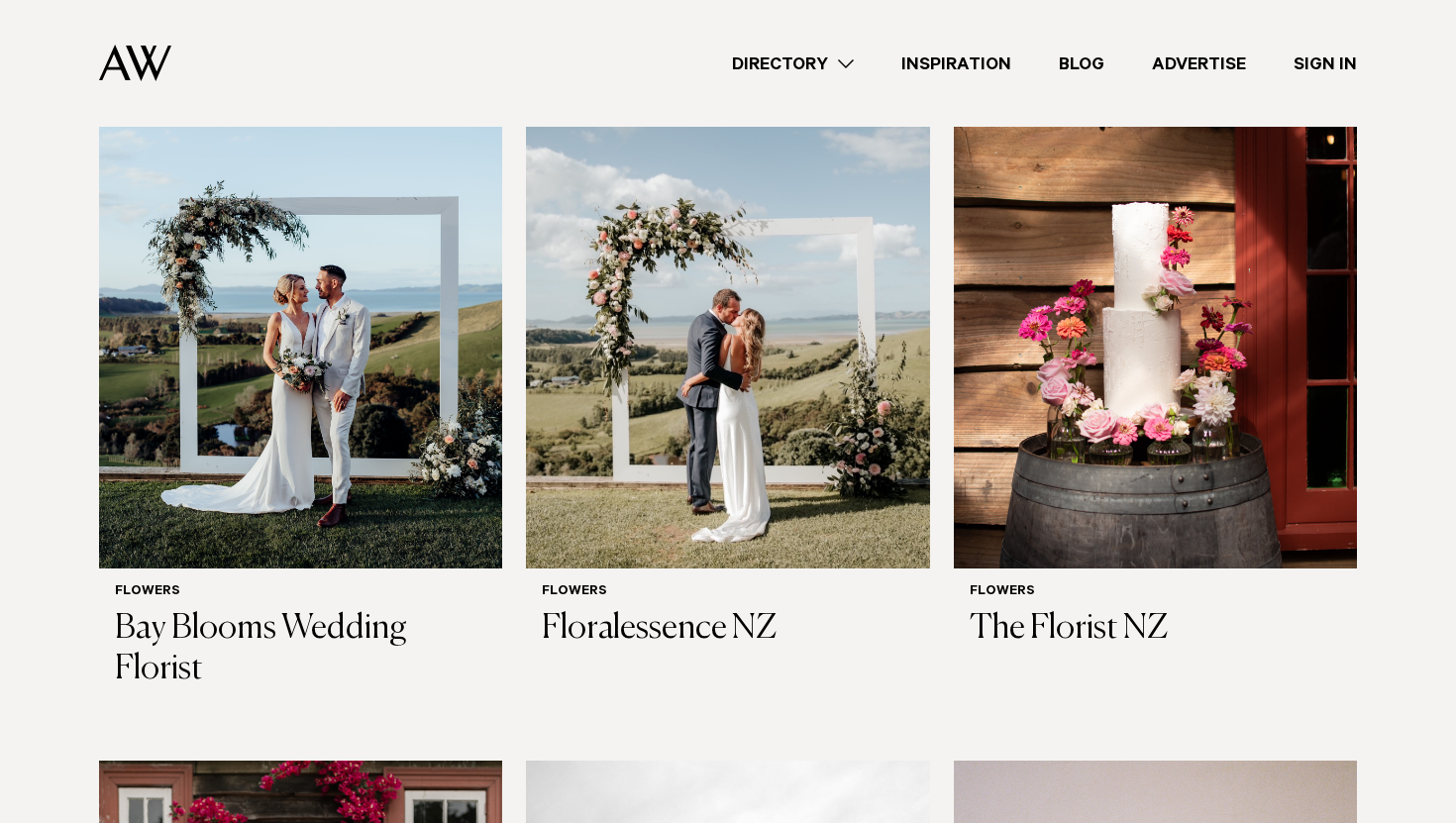 scroll, scrollTop: 725, scrollLeft: 0, axis: vertical 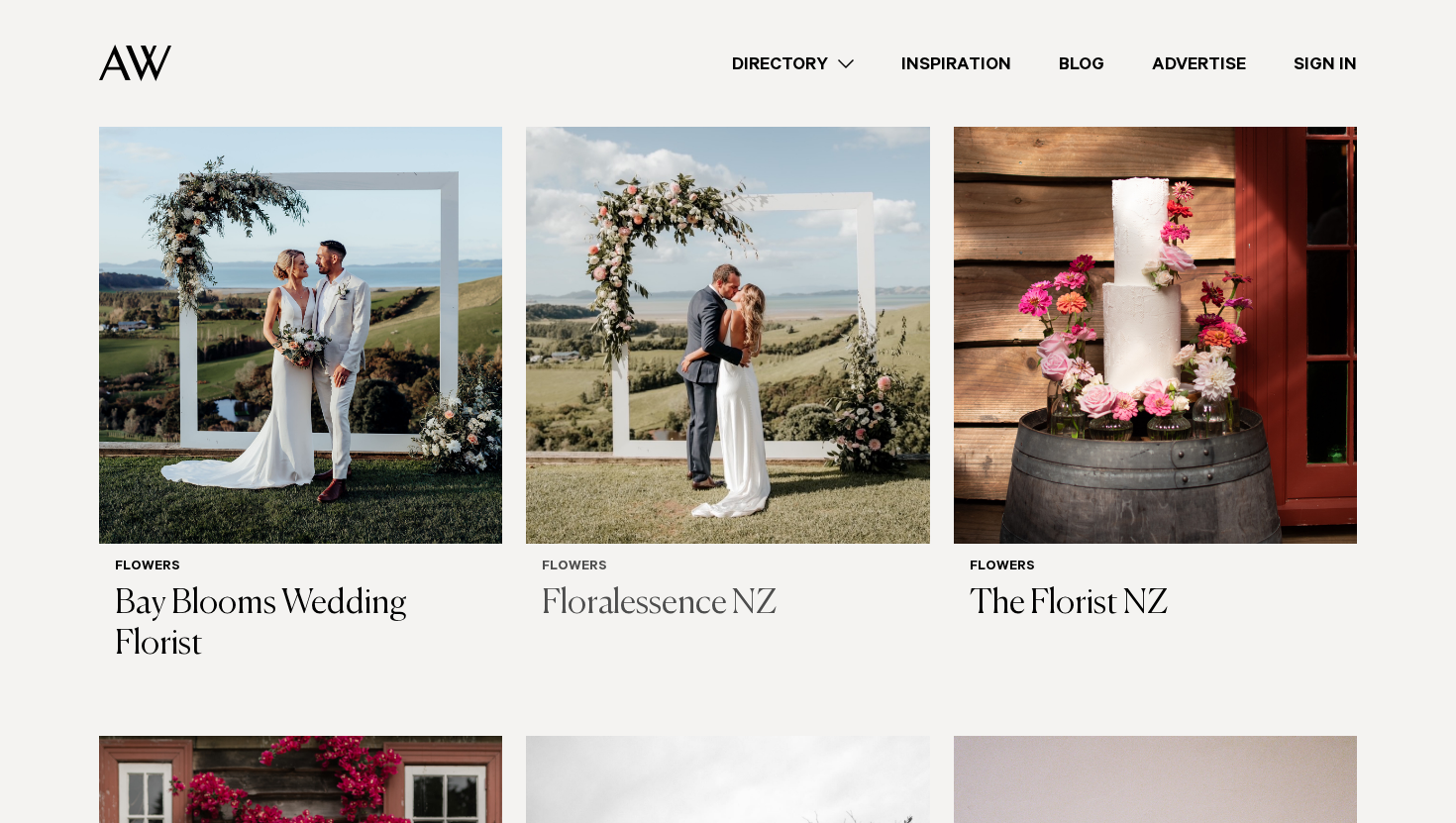 click at bounding box center [727, 273] 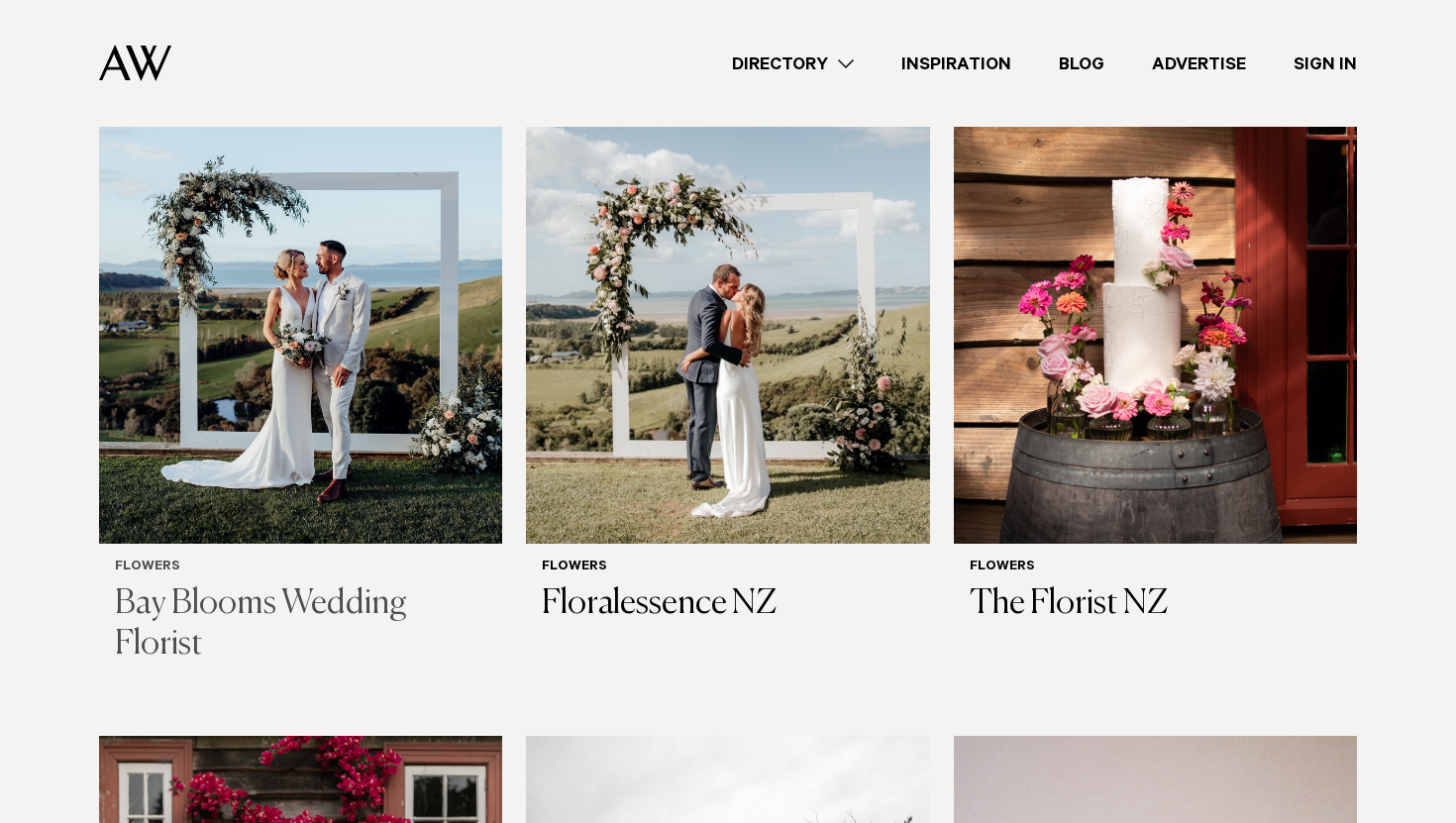 click at bounding box center [300, 273] 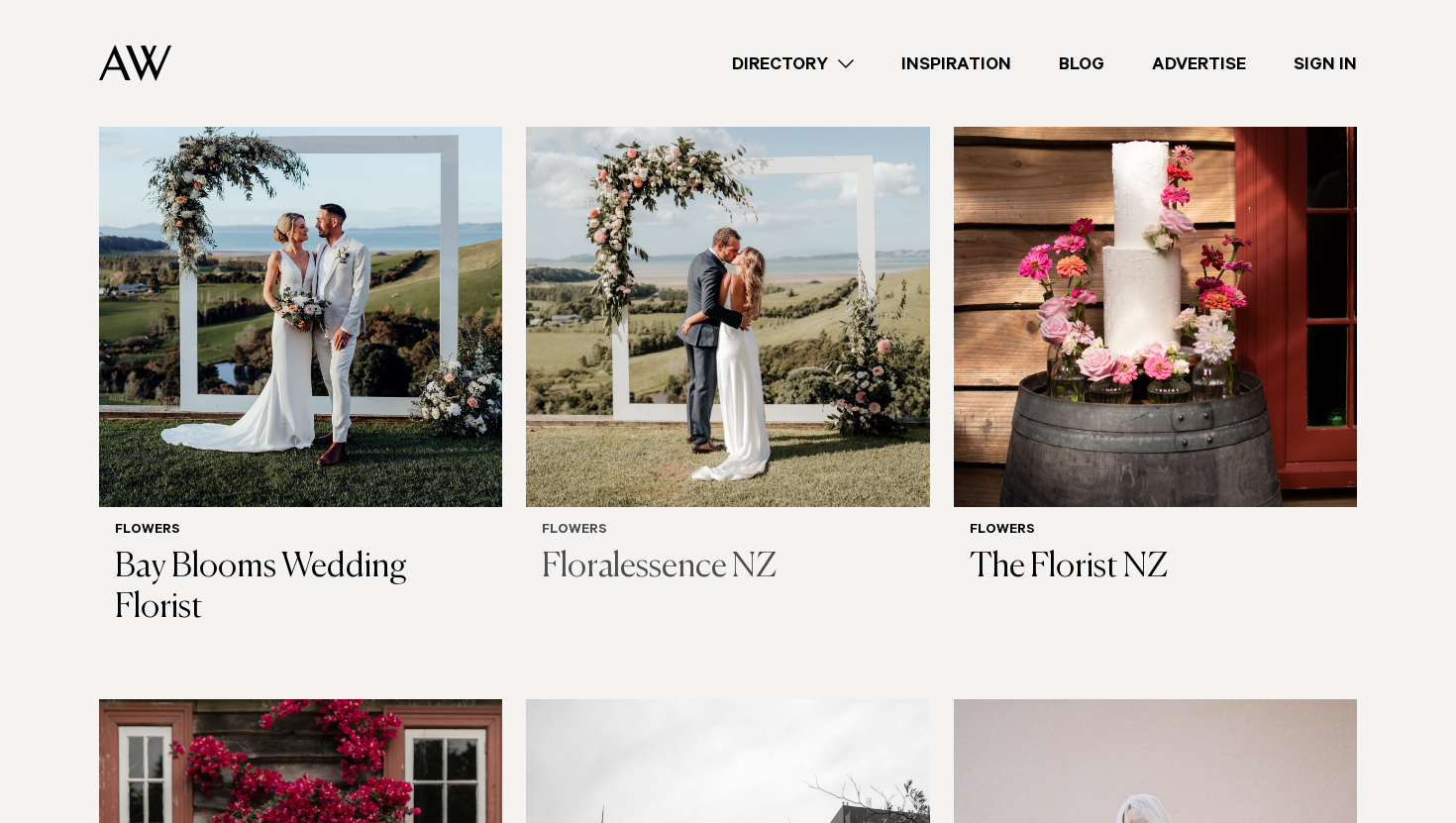 scroll, scrollTop: 770, scrollLeft: 0, axis: vertical 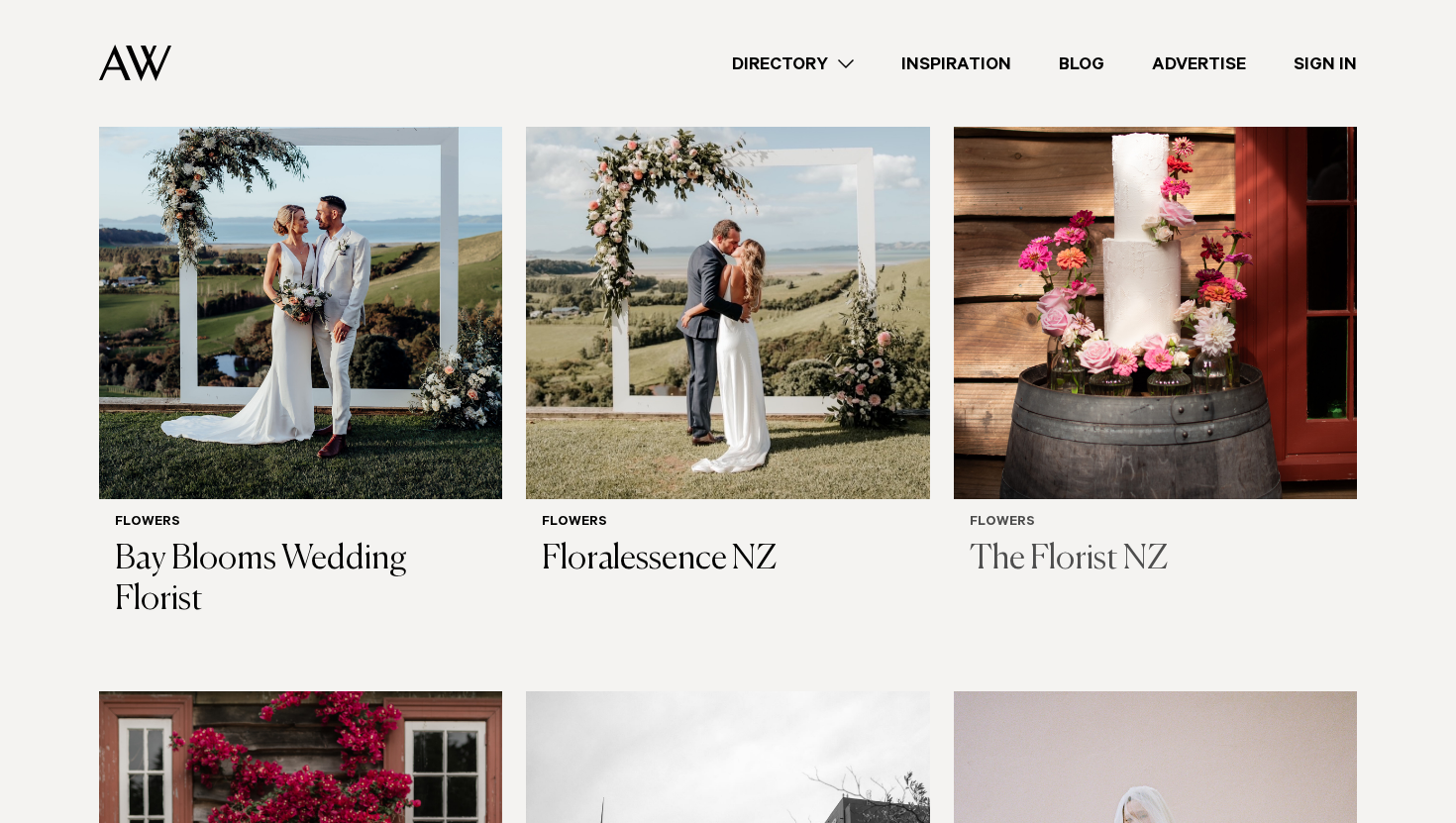click at bounding box center [1155, 229] 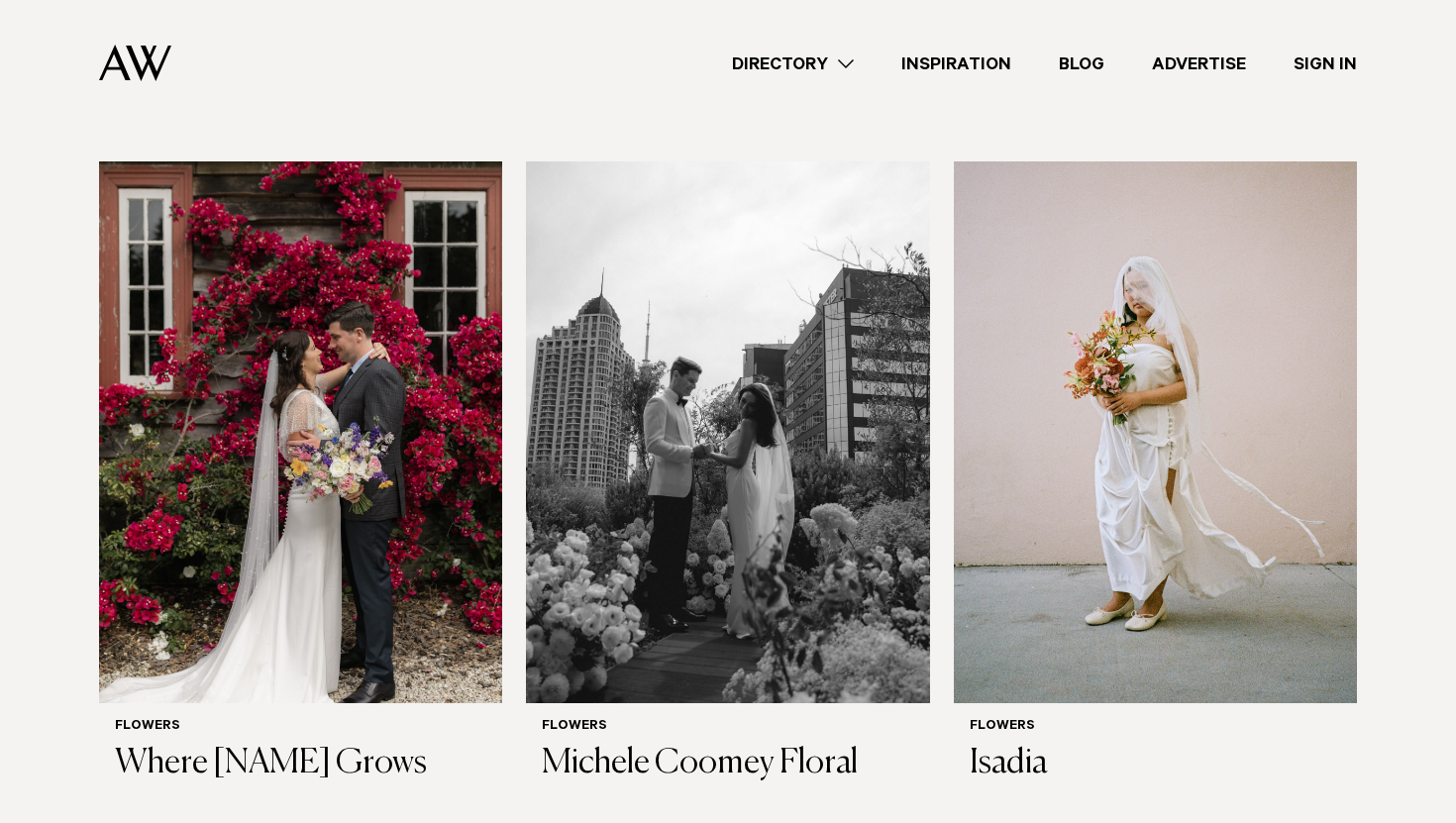 scroll, scrollTop: 1300, scrollLeft: 0, axis: vertical 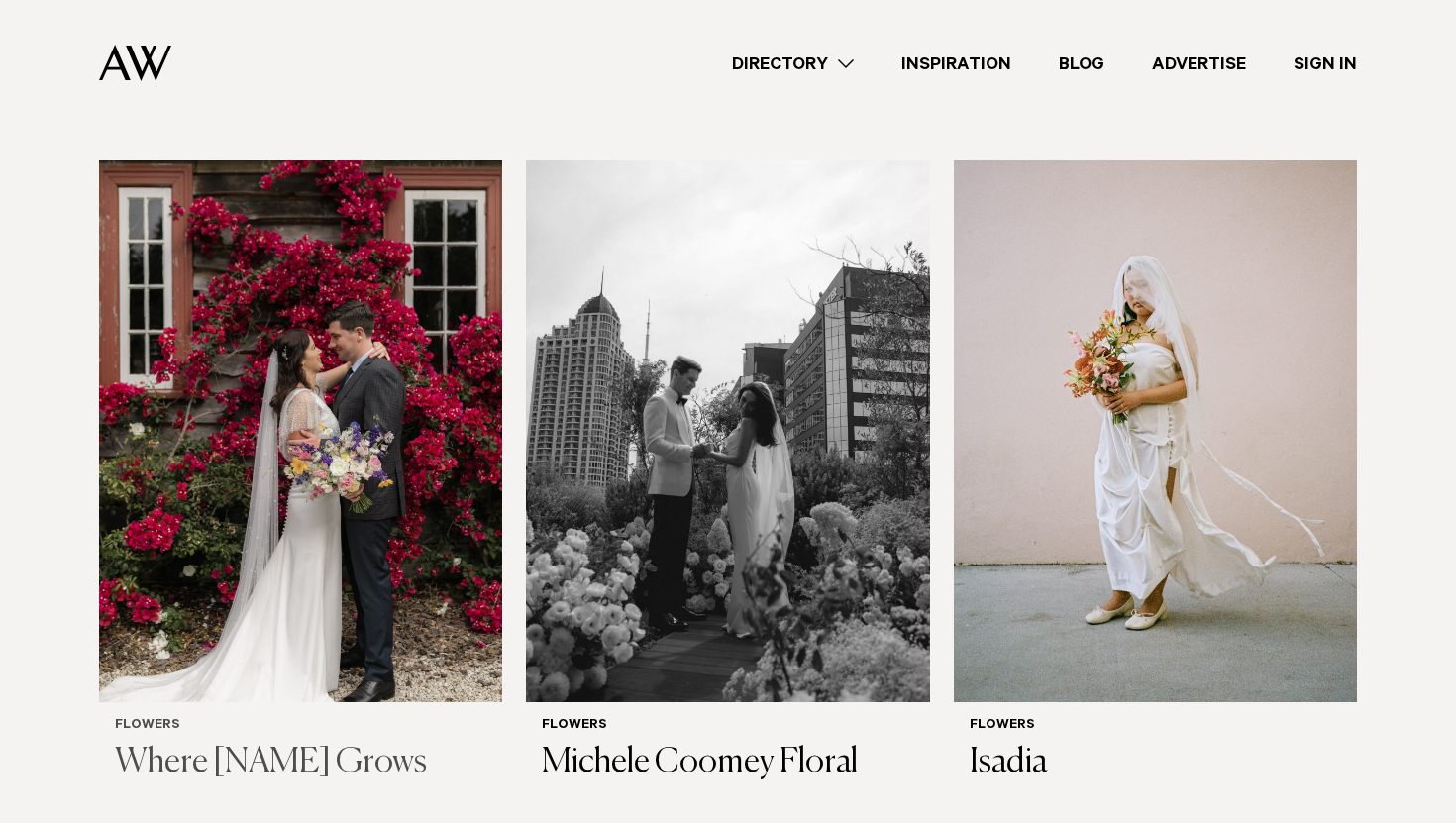 click at bounding box center (300, 431) 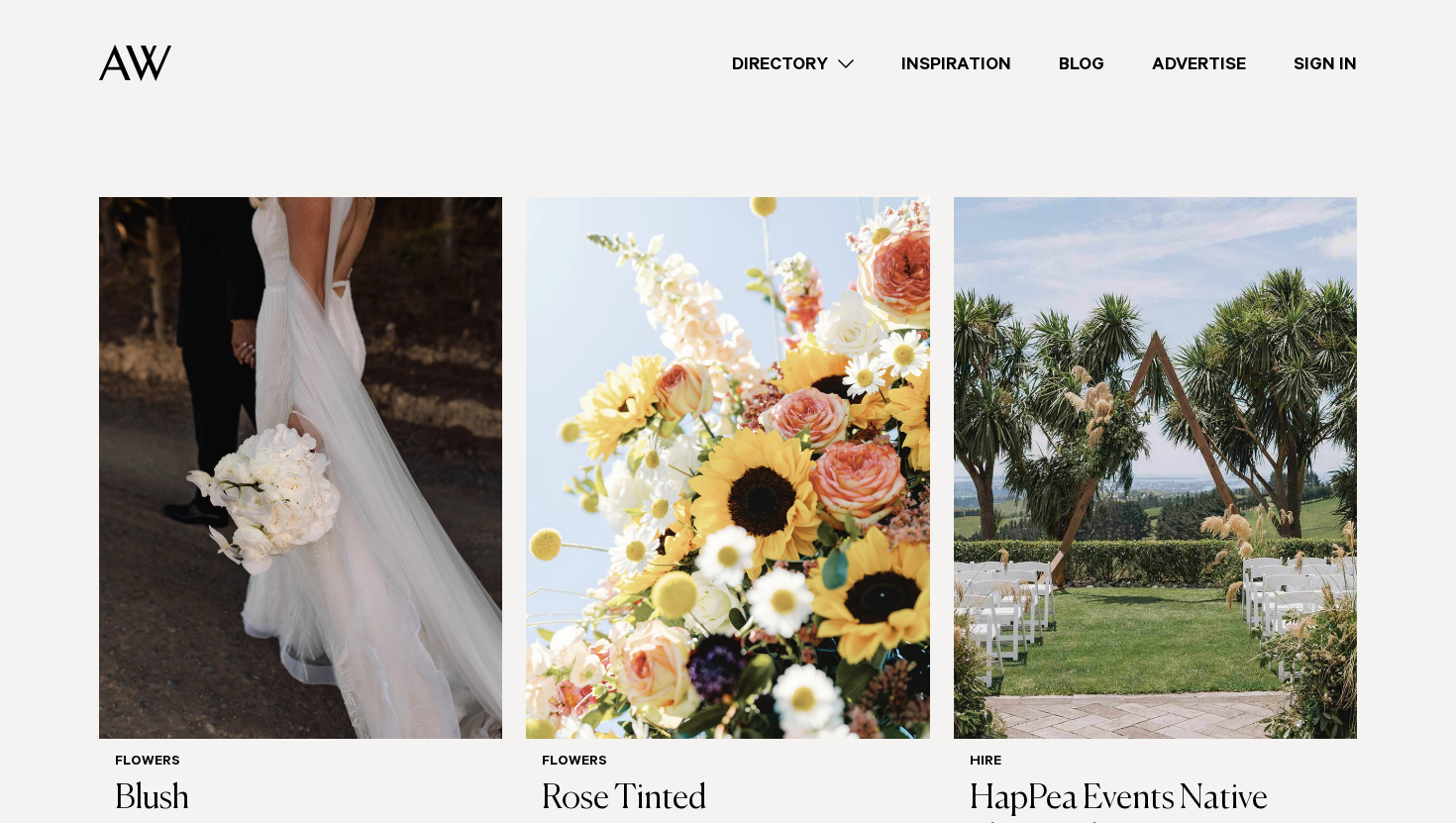 scroll, scrollTop: 2036, scrollLeft: 0, axis: vertical 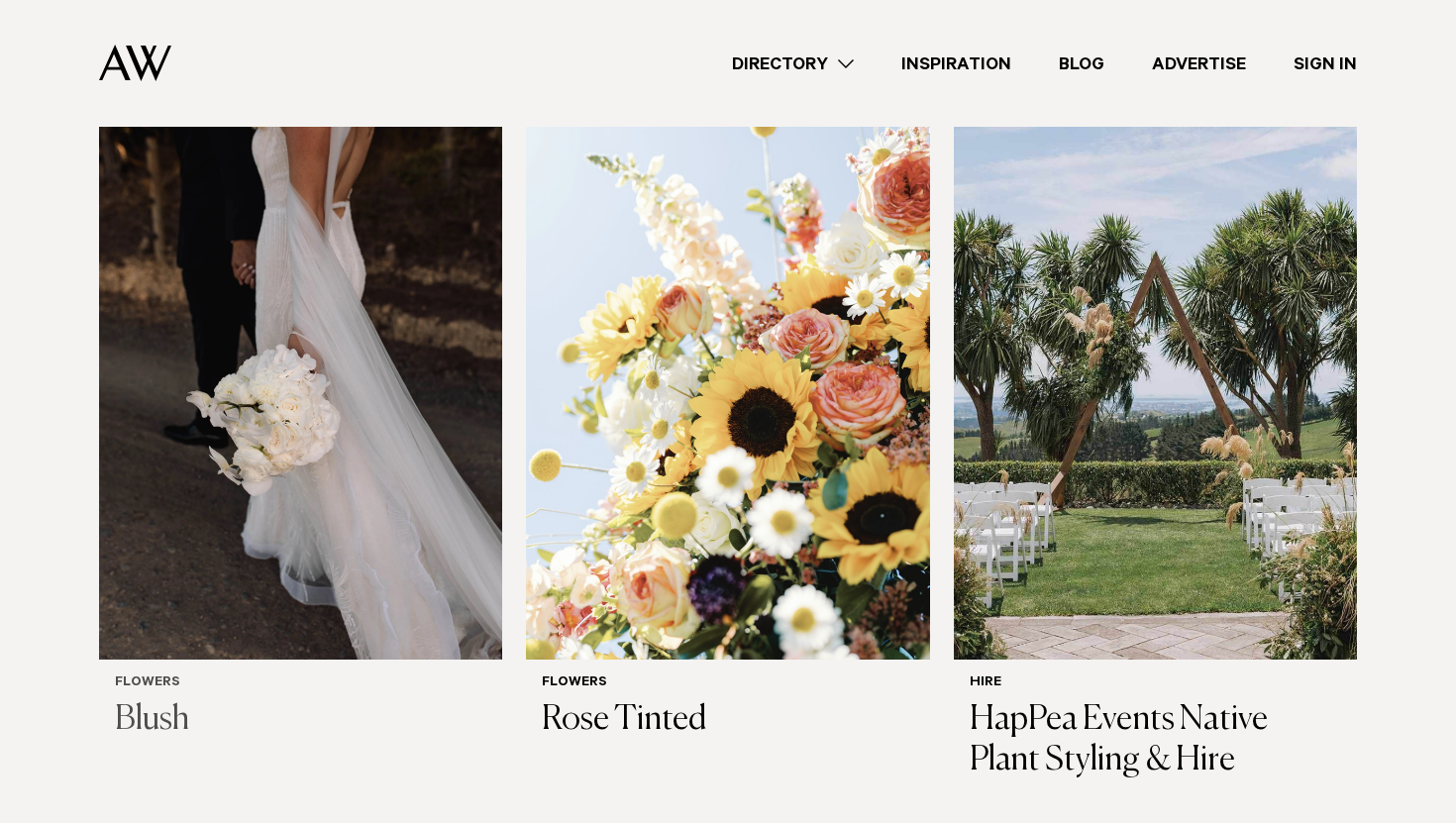 click at bounding box center [300, 388] 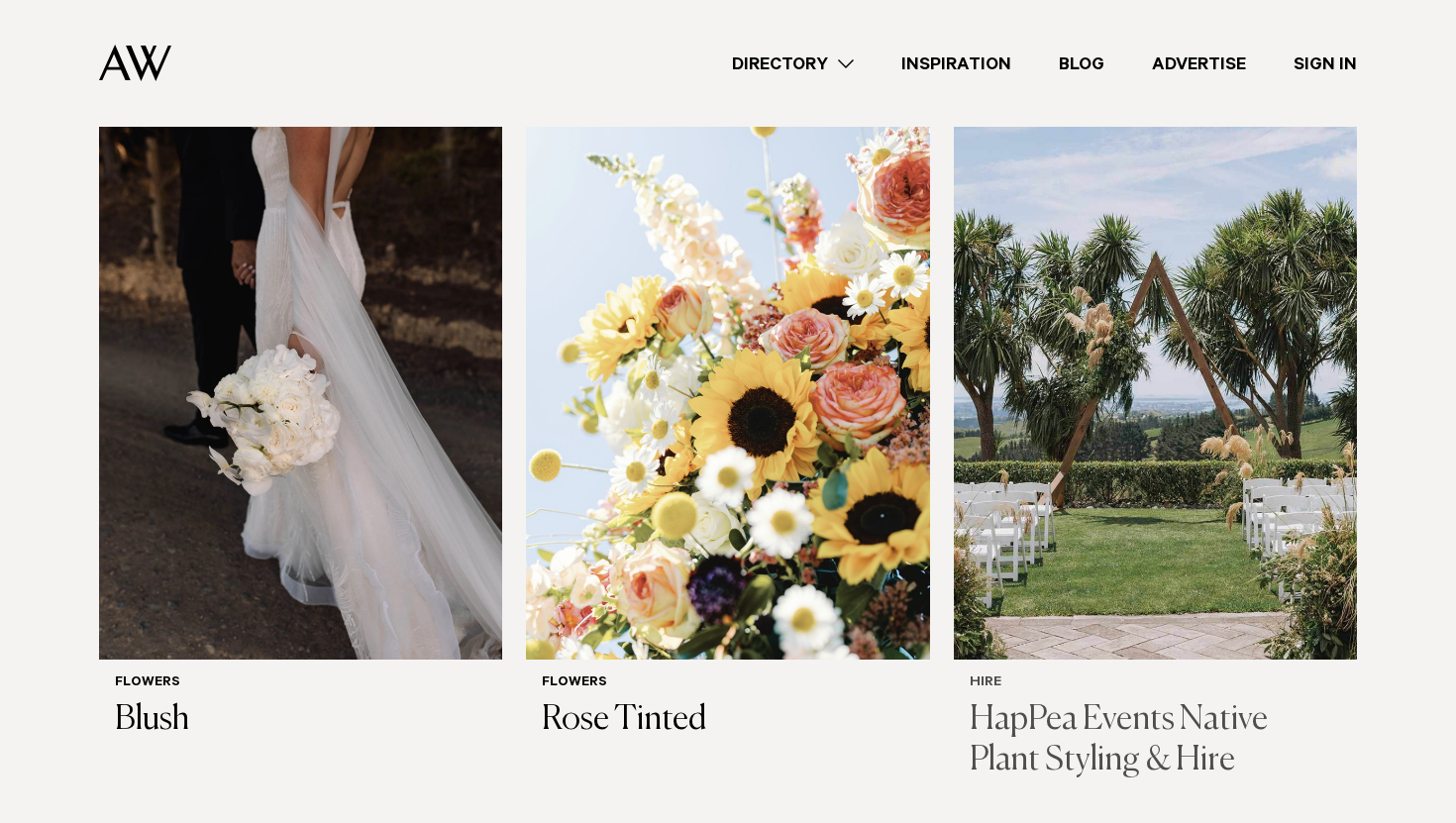 click at bounding box center (1155, 388) 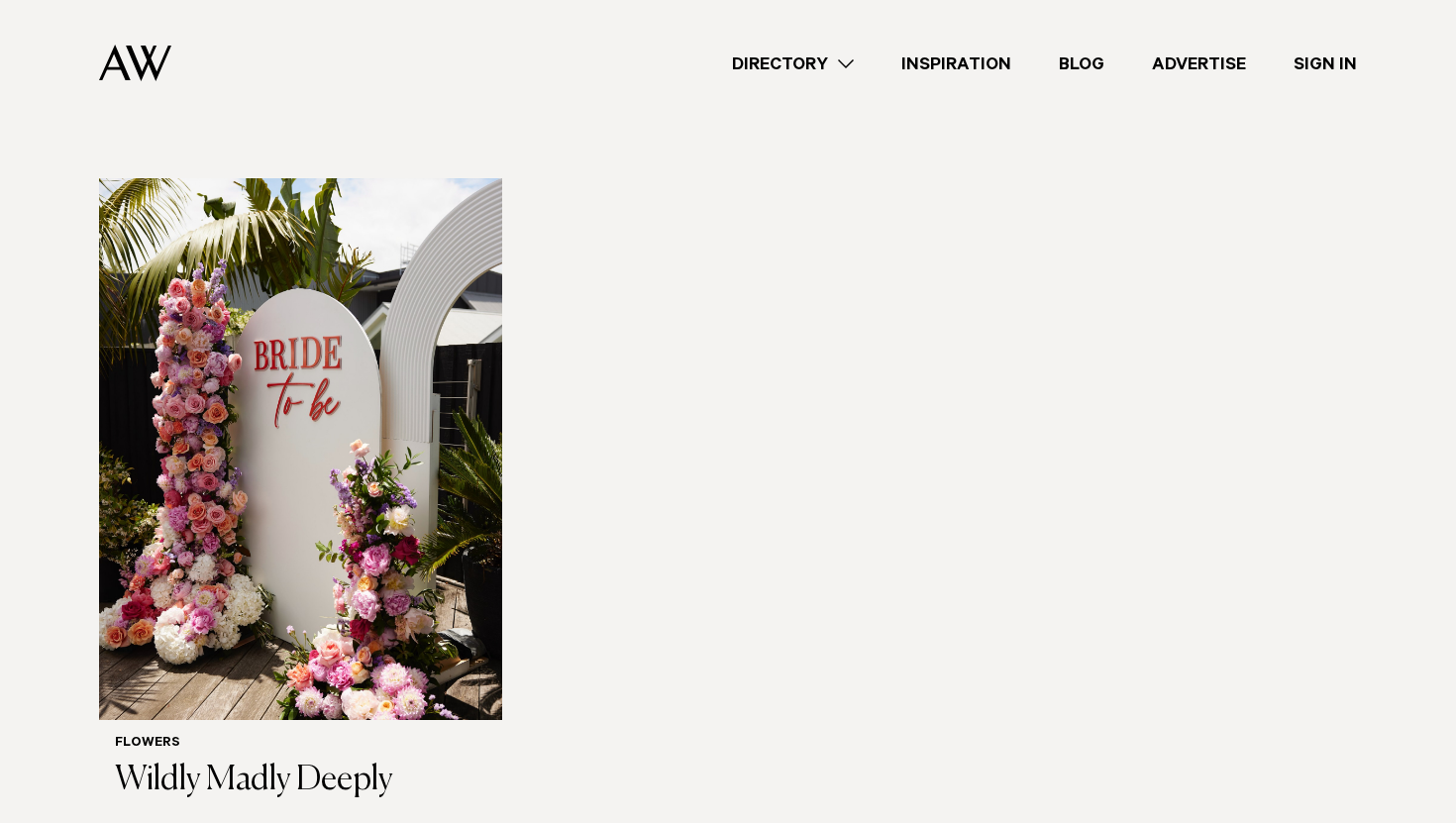 scroll, scrollTop: 2725, scrollLeft: 0, axis: vertical 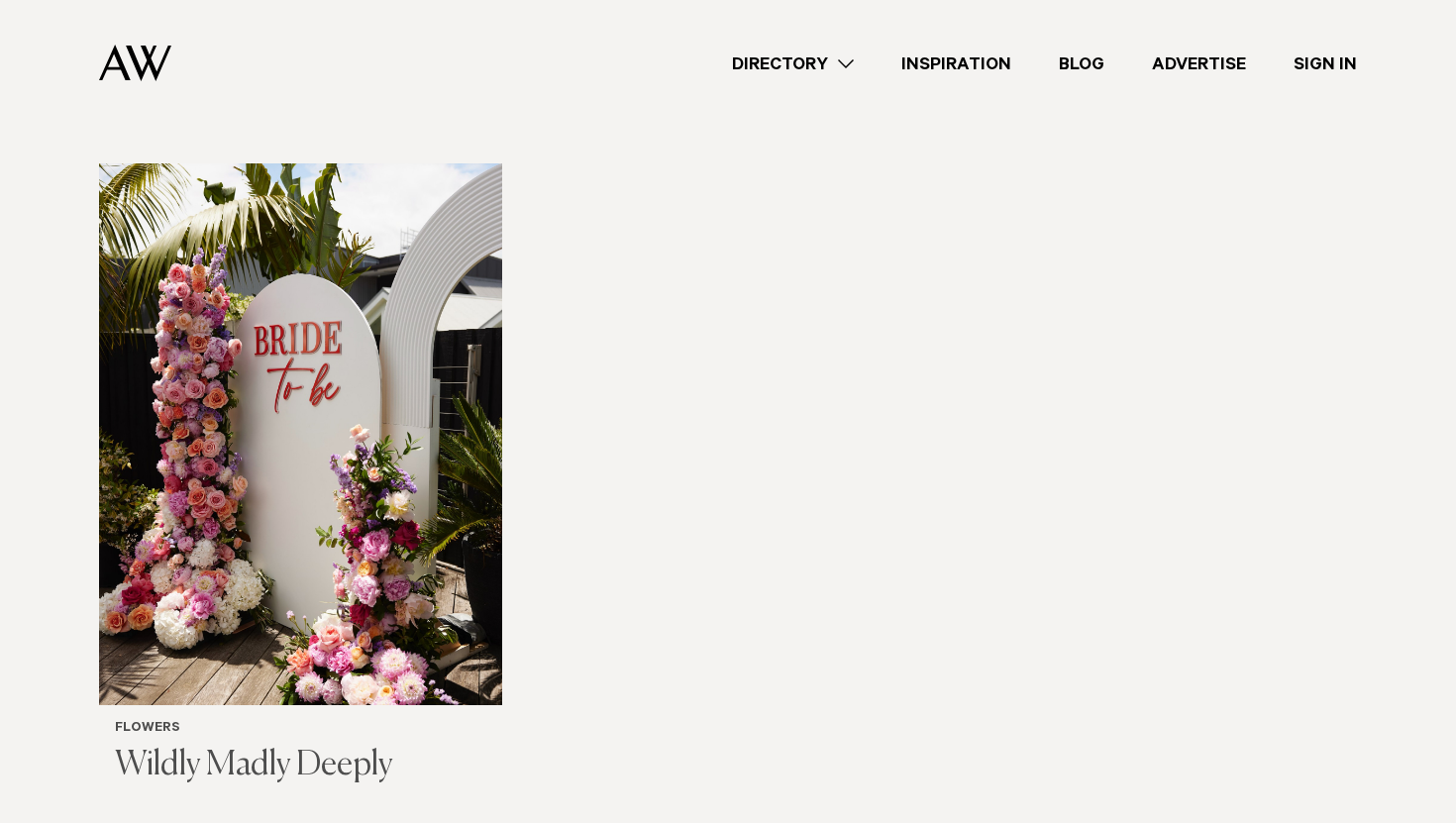 click at bounding box center (300, 434) 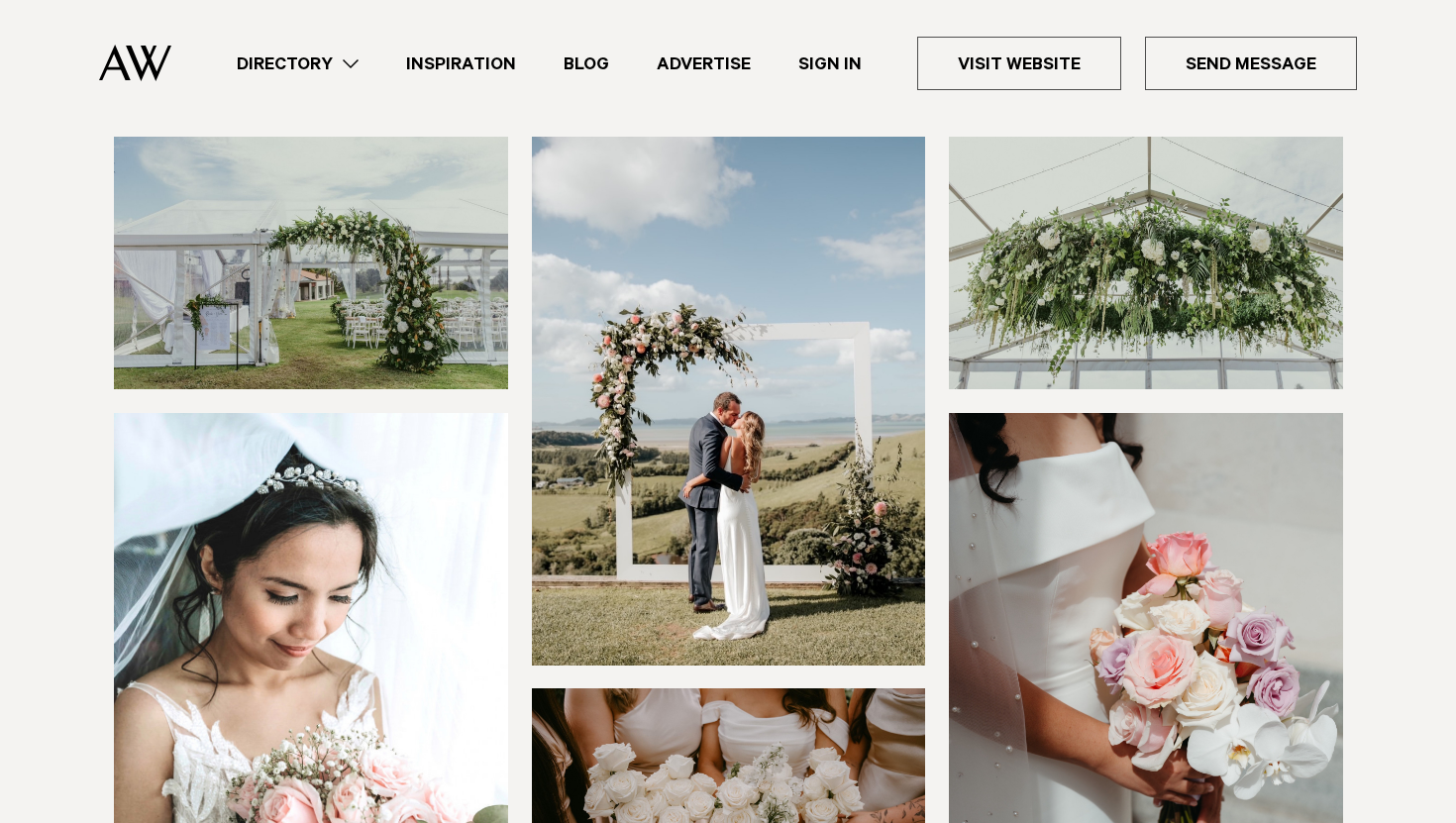 scroll, scrollTop: 227, scrollLeft: 0, axis: vertical 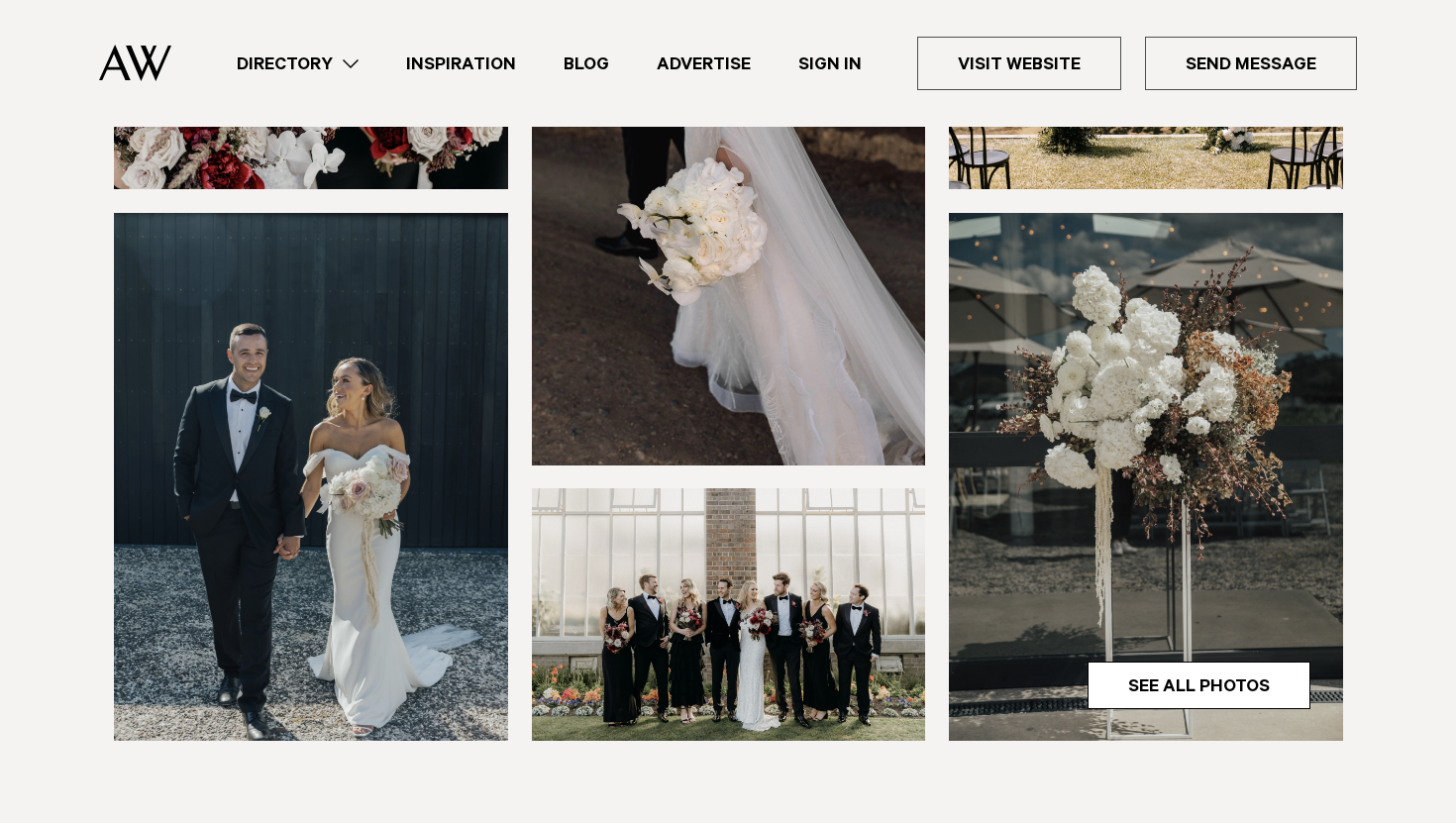 click at bounding box center (311, 476) 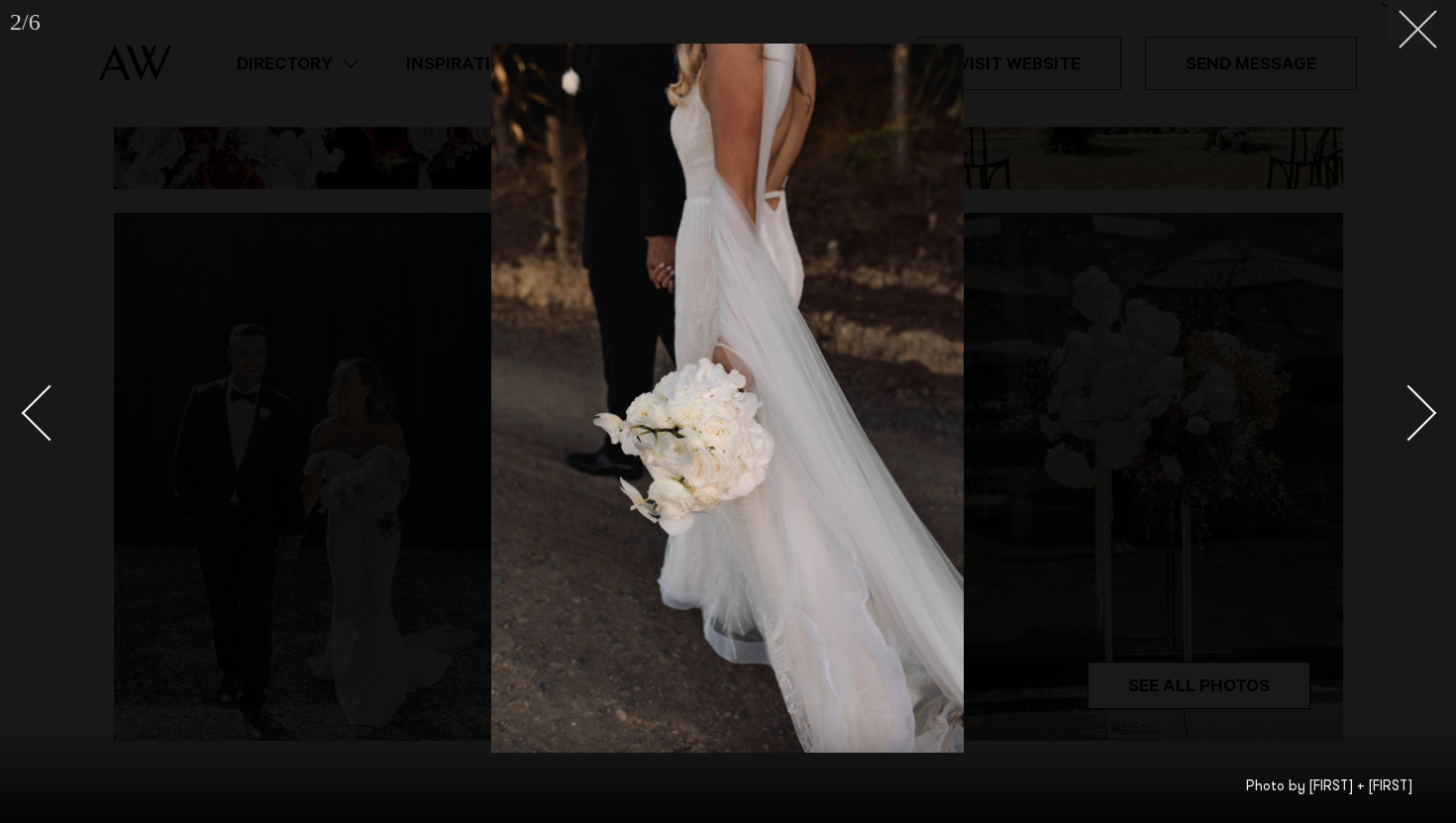 click at bounding box center (1410, 22) 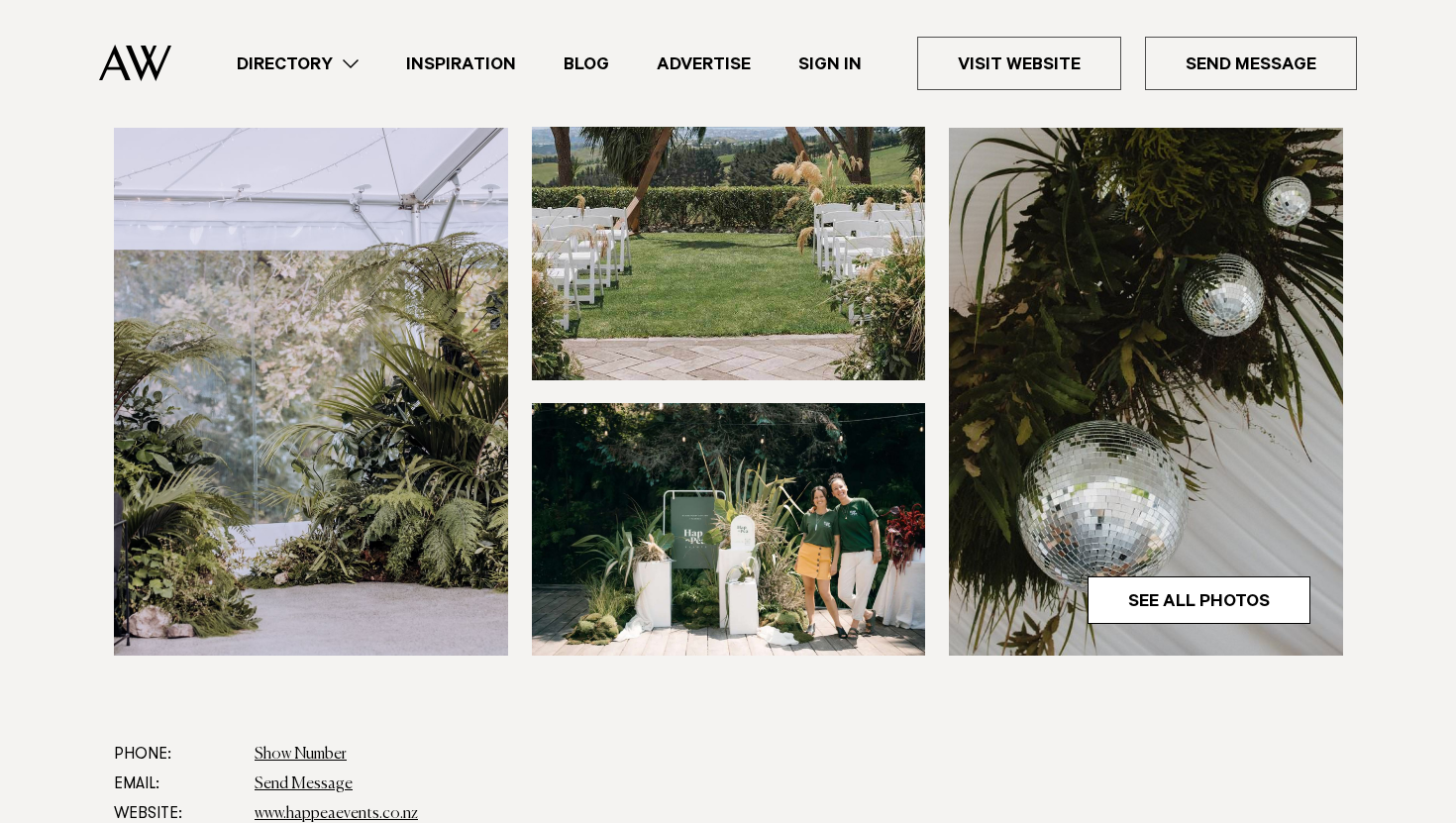 scroll, scrollTop: 578, scrollLeft: 0, axis: vertical 